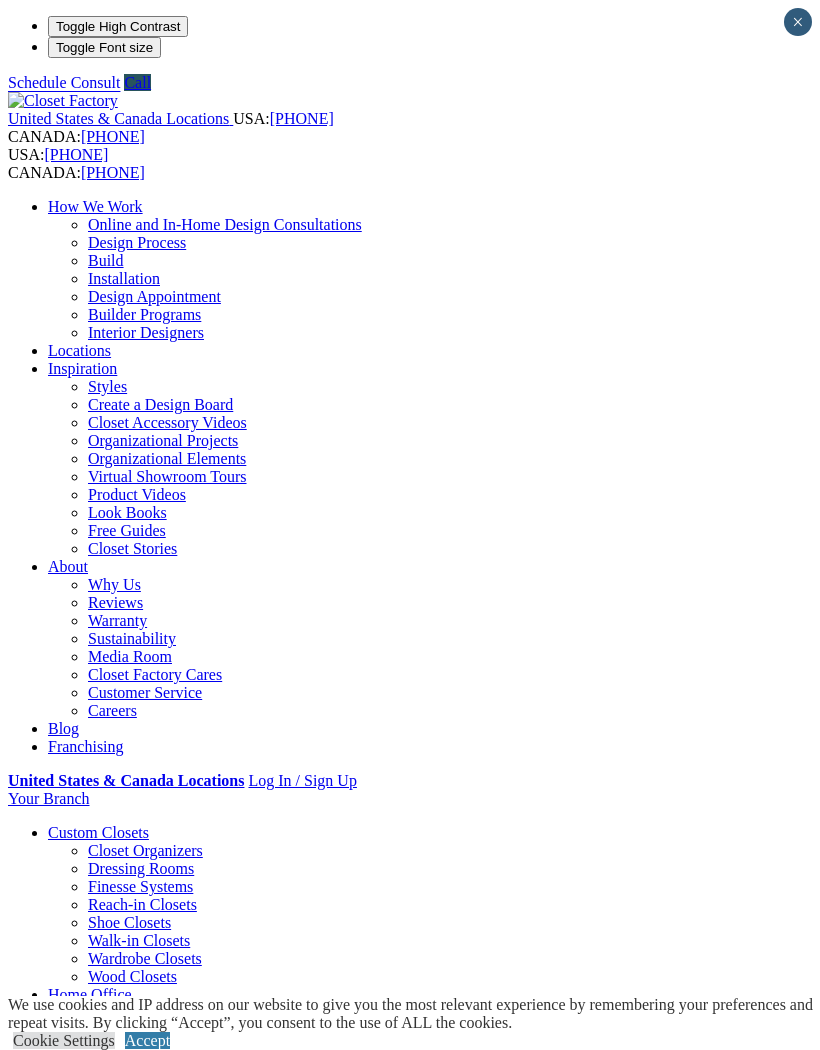 scroll, scrollTop: 0, scrollLeft: 0, axis: both 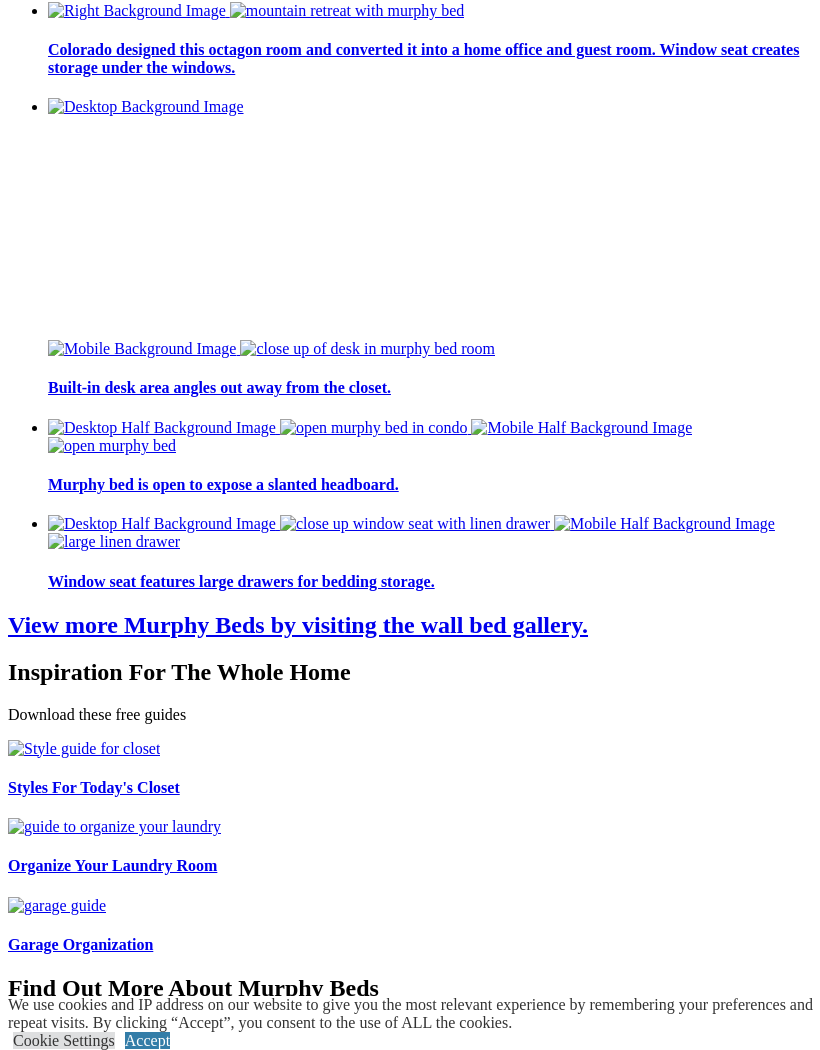 click on "Accept" at bounding box center [147, 1040] 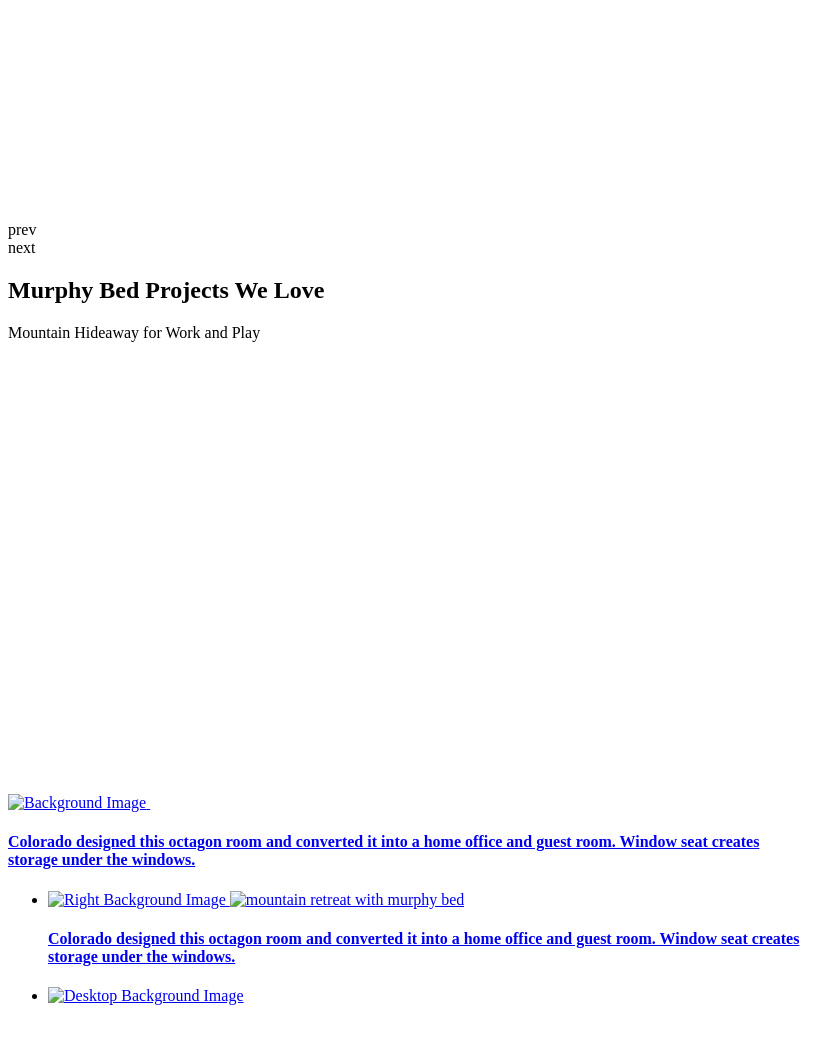 scroll, scrollTop: 4250, scrollLeft: 0, axis: vertical 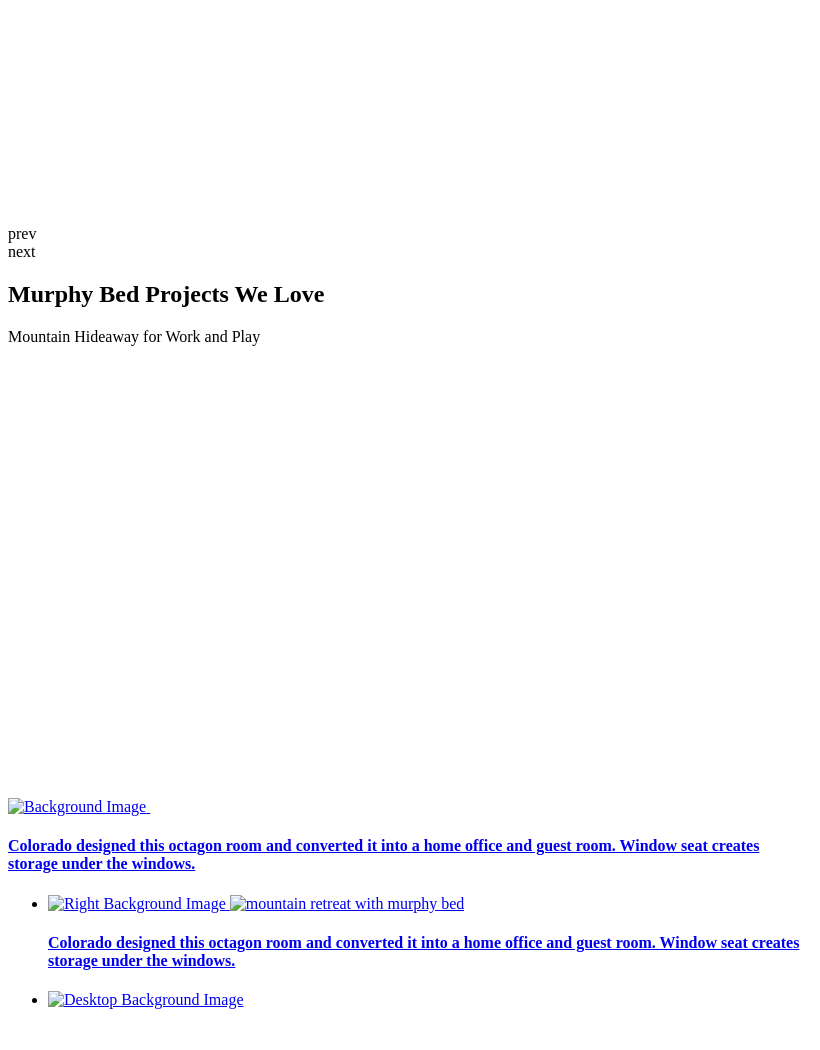 click at bounding box center (99, 1924) 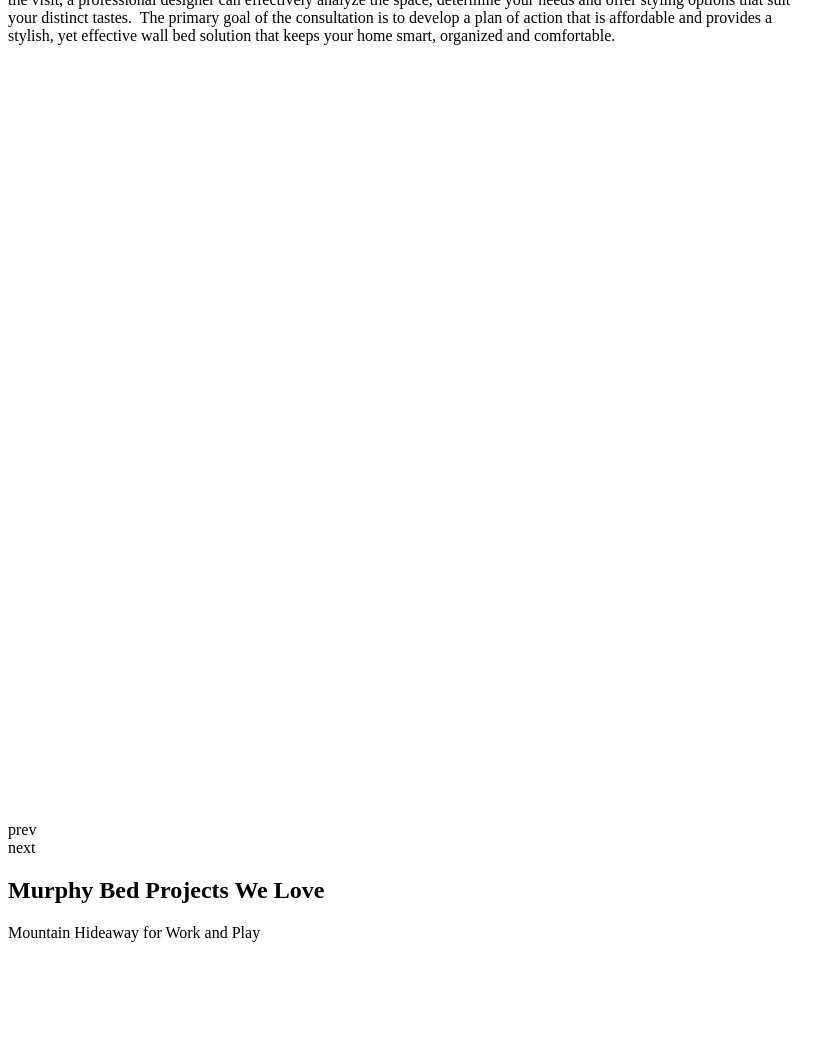 scroll, scrollTop: 3652, scrollLeft: 0, axis: vertical 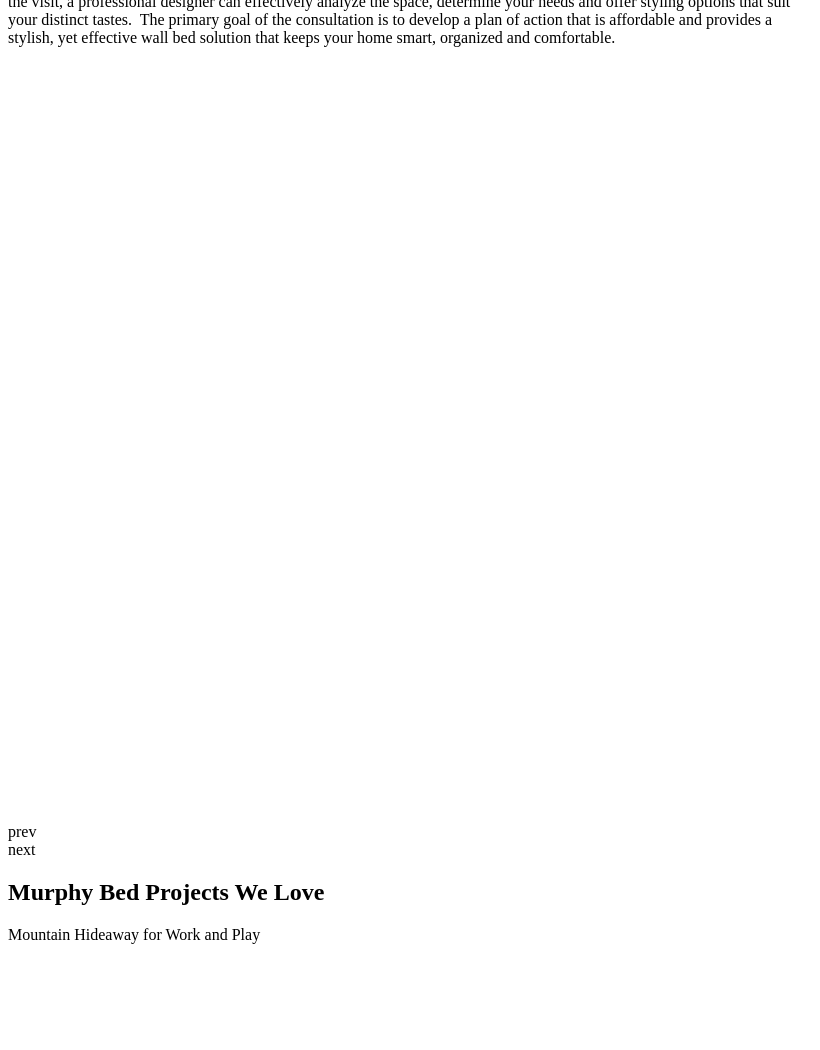 click at bounding box center (0, 0) 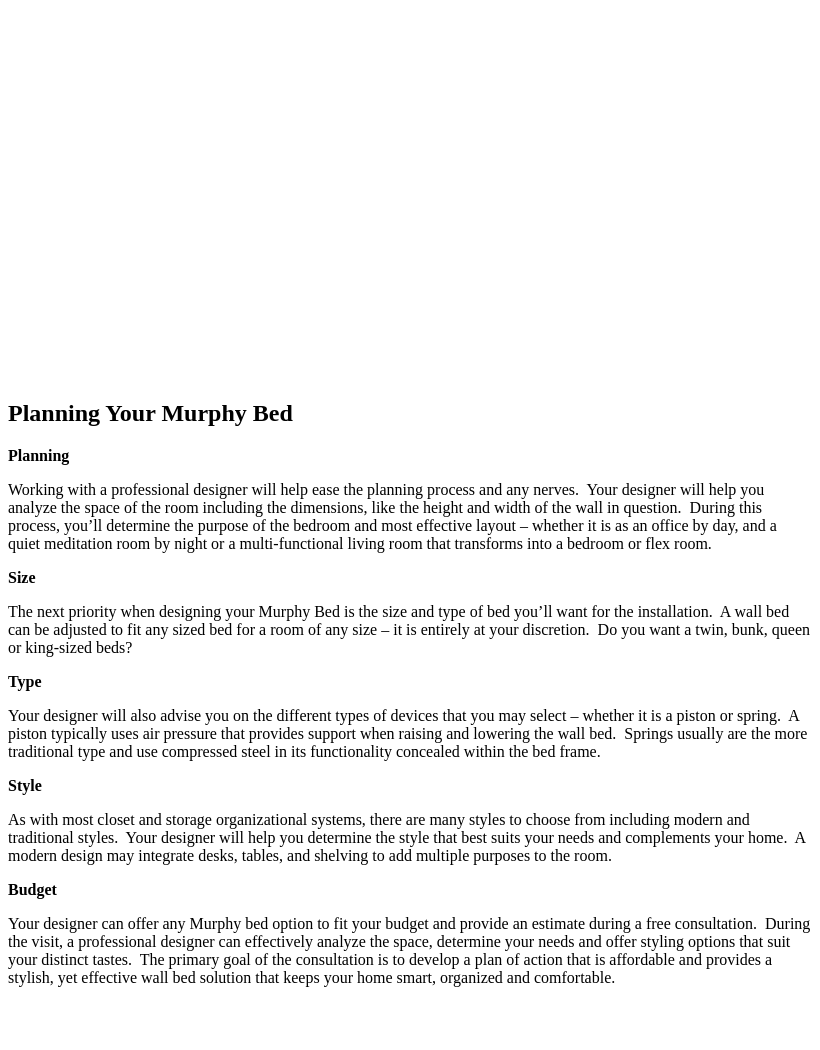 scroll, scrollTop: 3700, scrollLeft: 0, axis: vertical 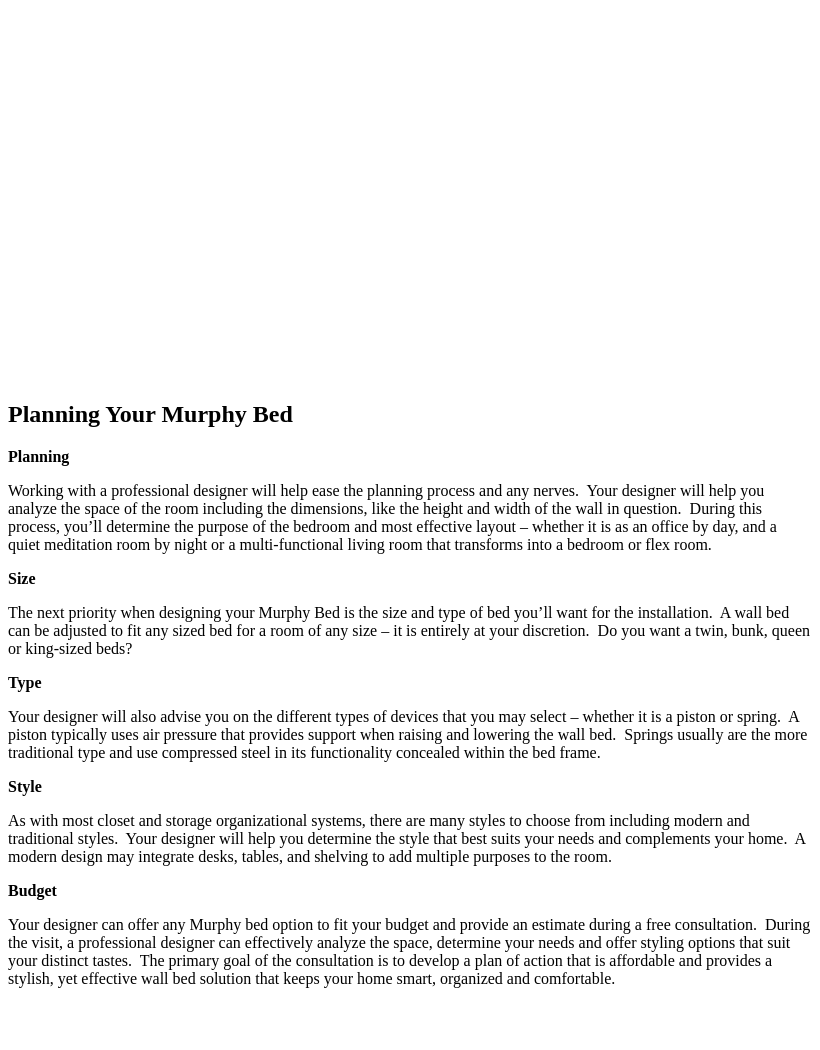 click on "Wall Beds" at bounding box center (81, -3221) 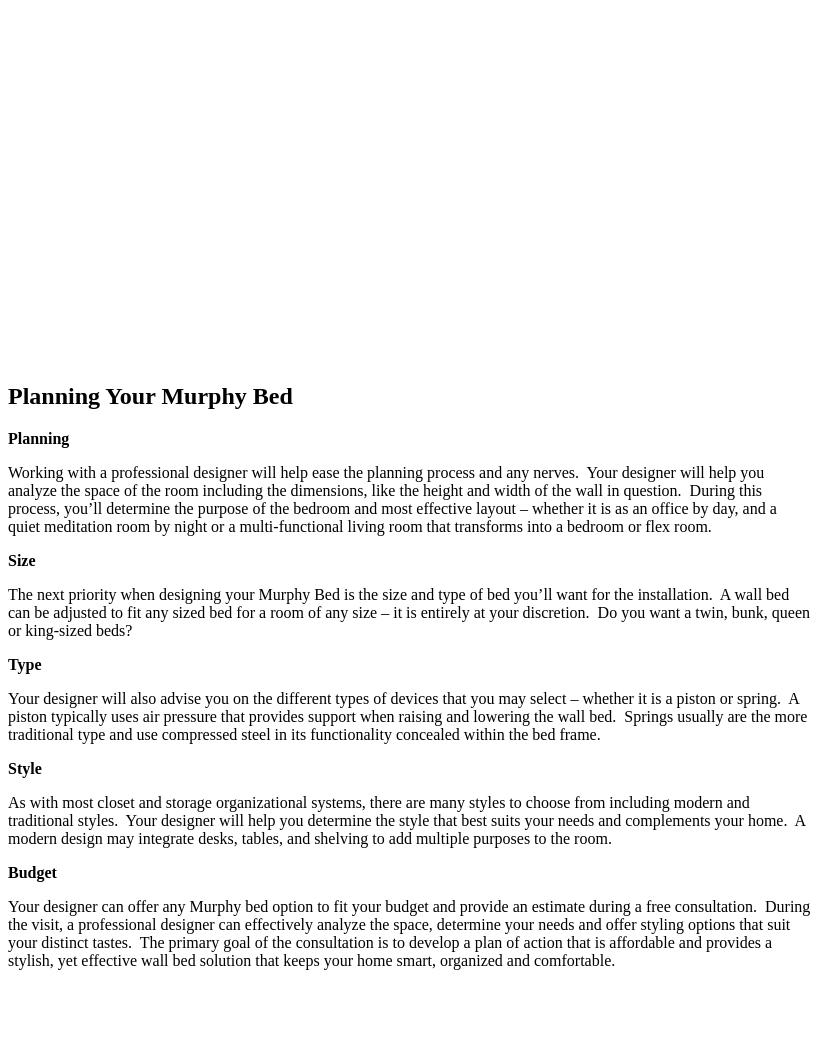 scroll, scrollTop: 3788, scrollLeft: 0, axis: vertical 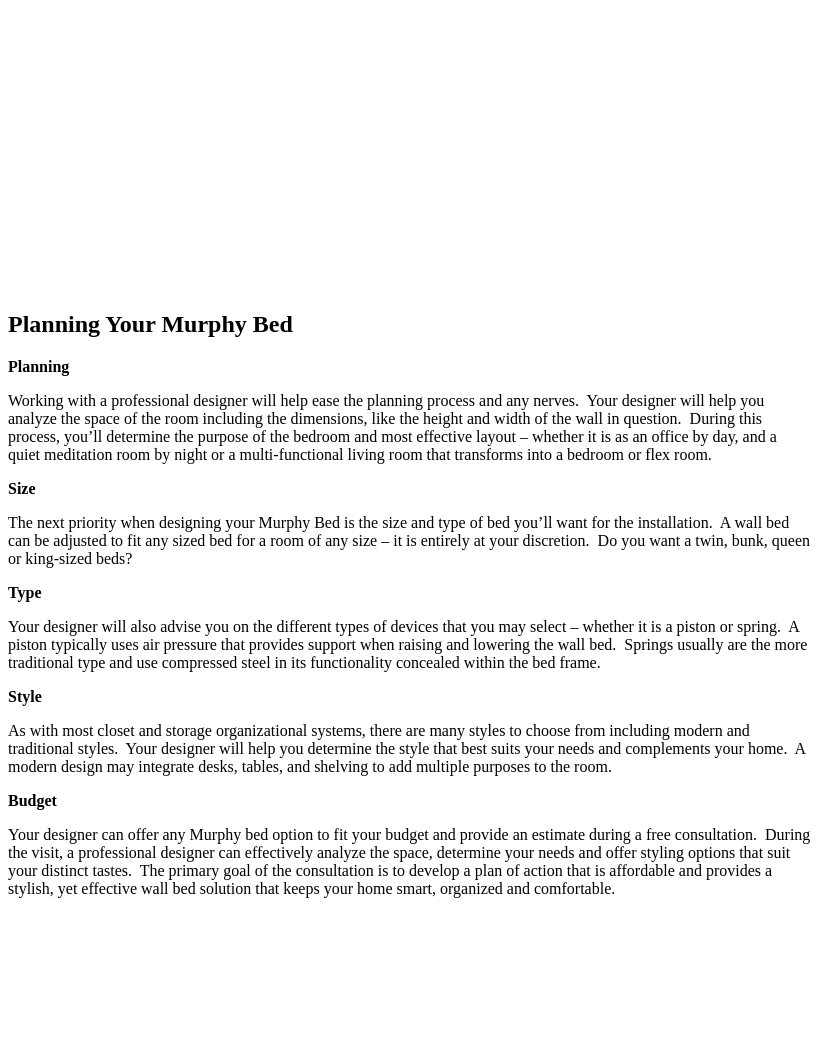 click at bounding box center [79, -3685] 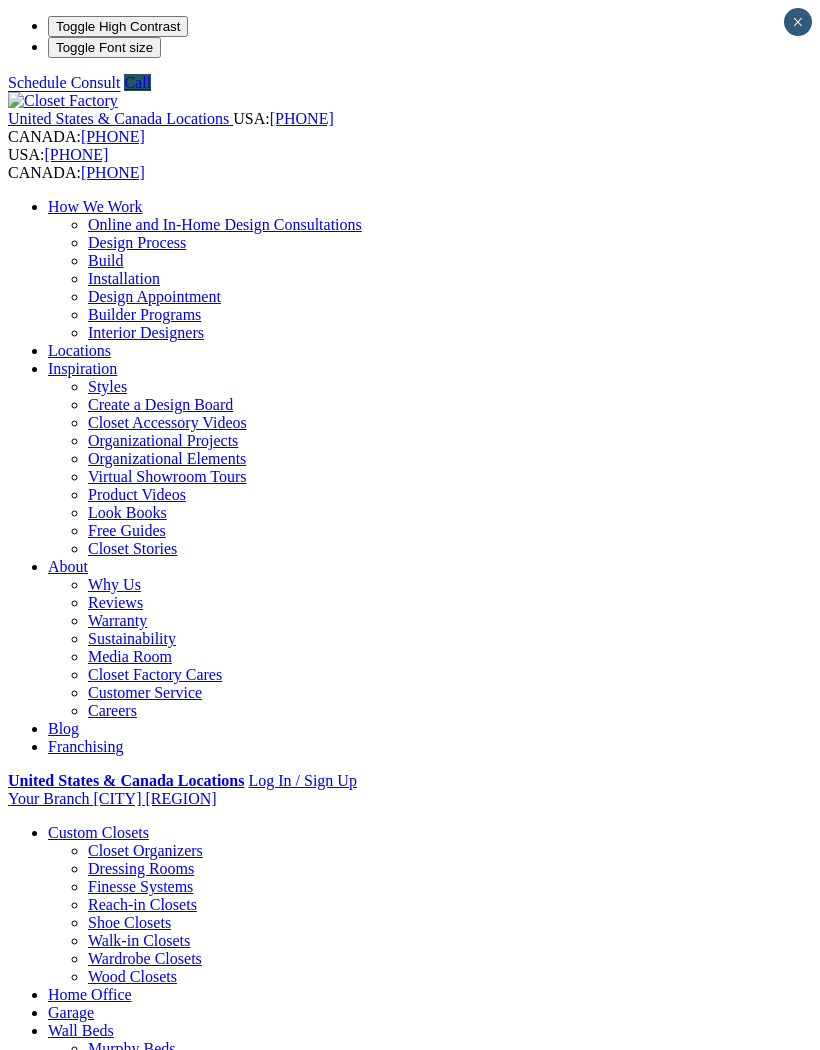 scroll, scrollTop: 0, scrollLeft: 0, axis: both 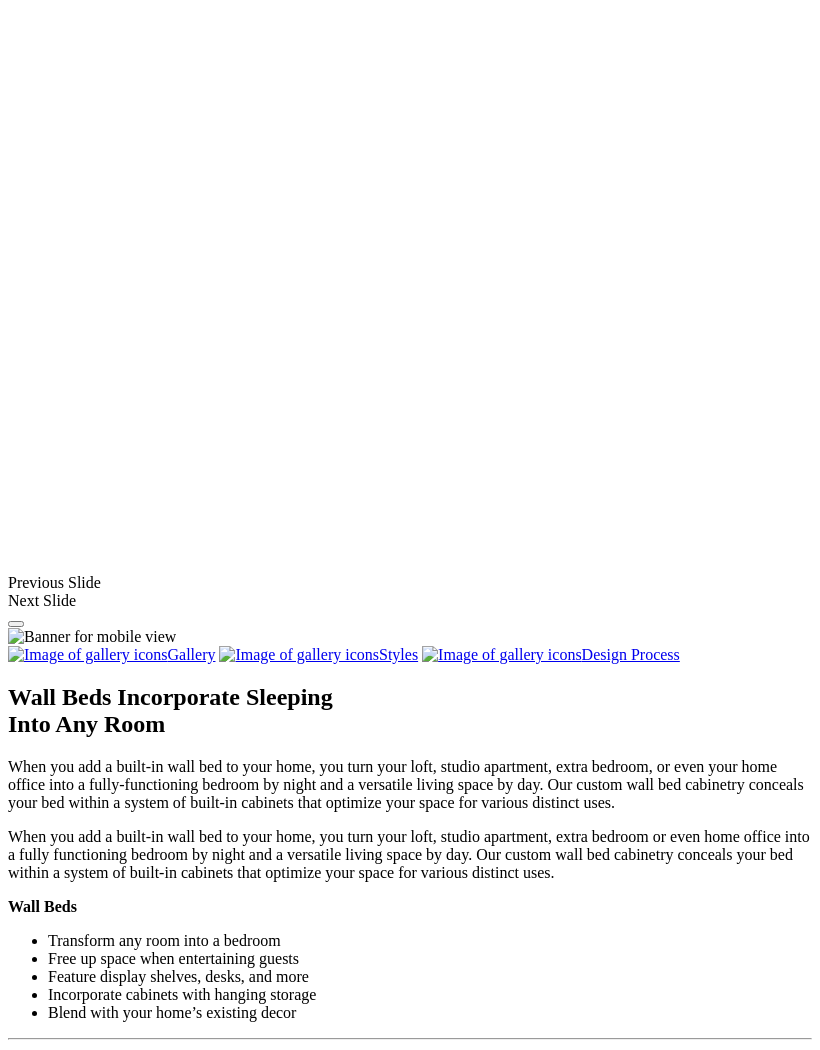 click at bounding box center (368, 1803) 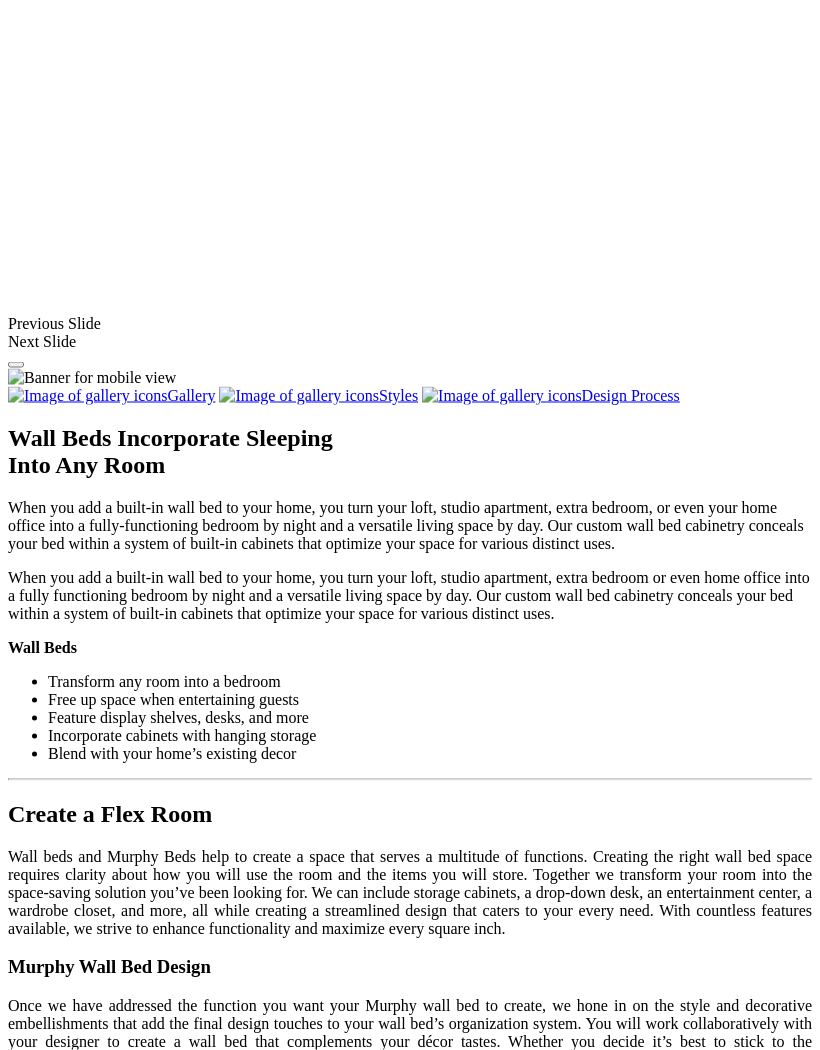 scroll, scrollTop: 1825, scrollLeft: 0, axis: vertical 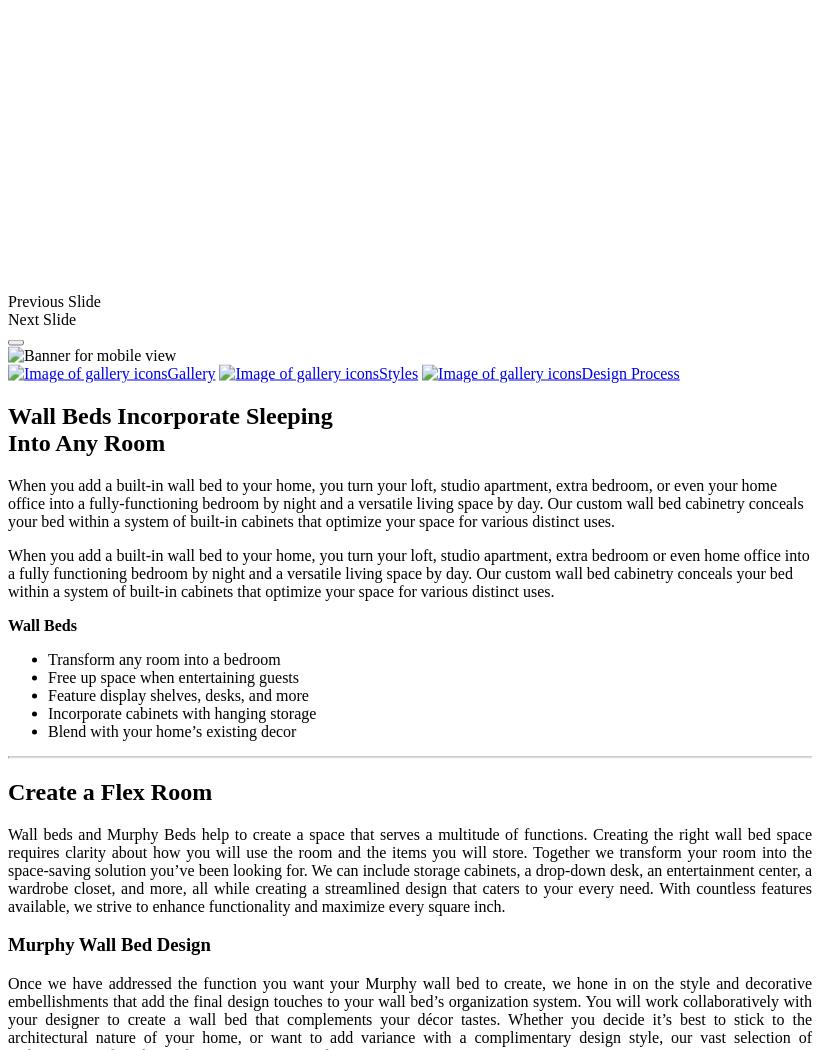click at bounding box center [123, 1696] 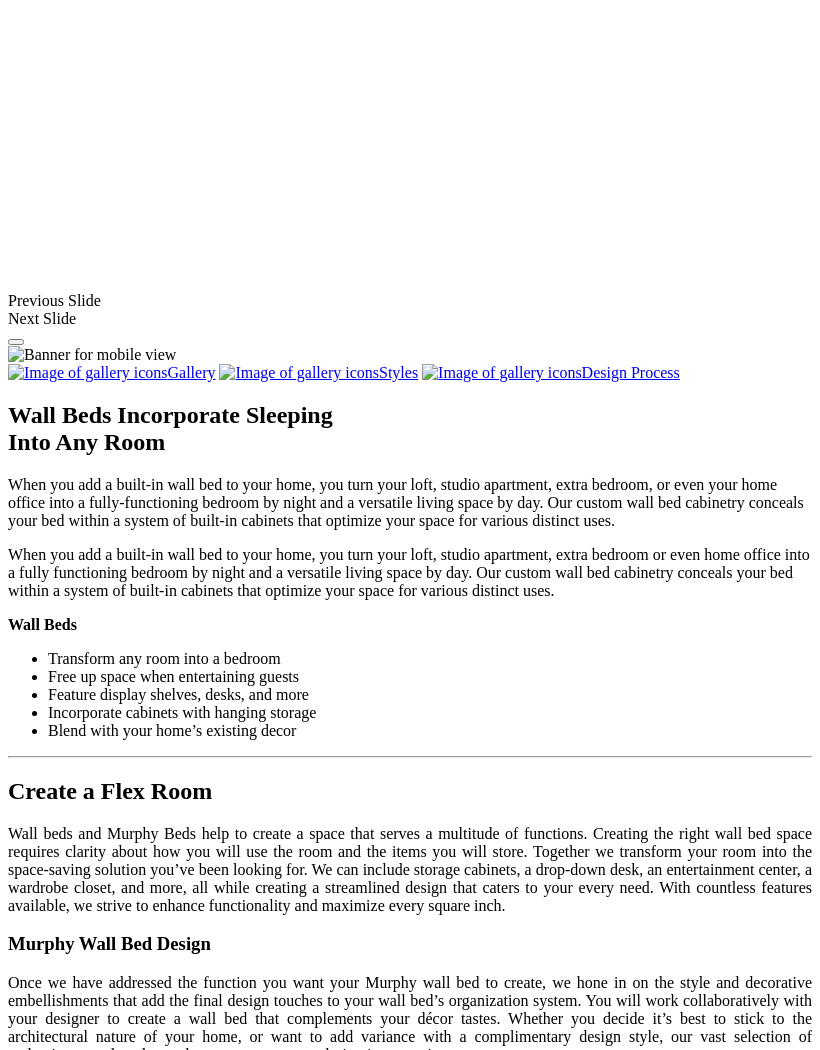click at bounding box center [8, 39710] 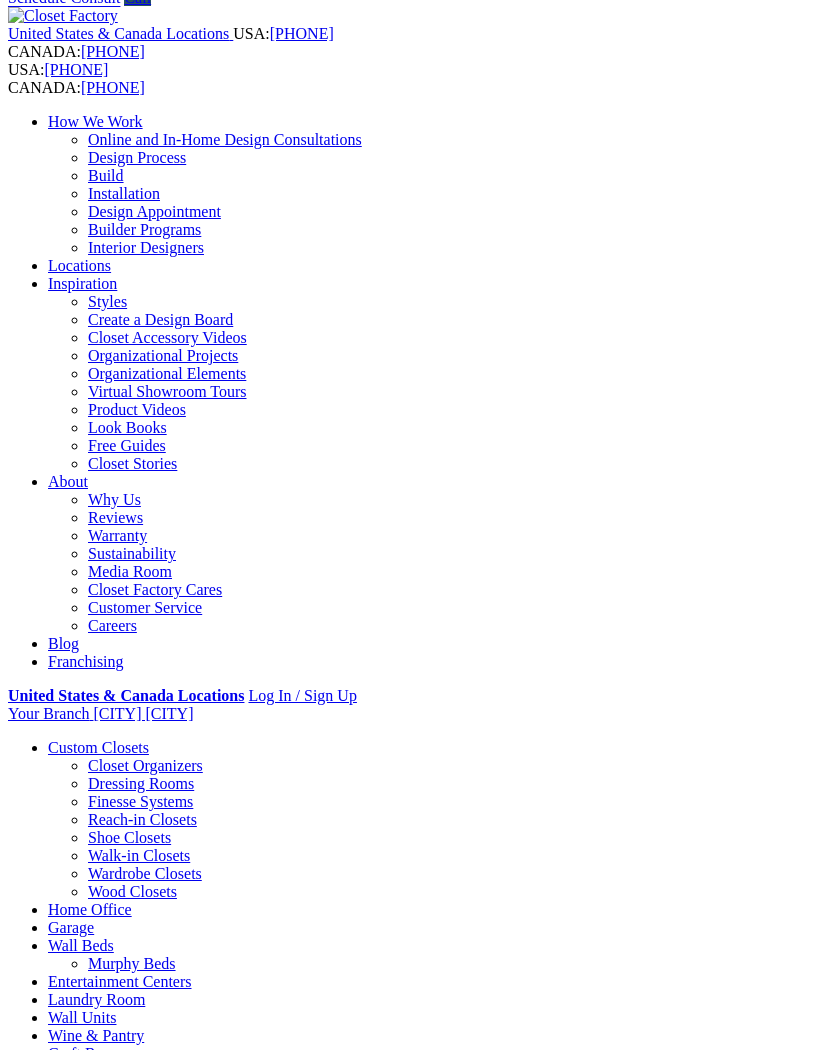 scroll, scrollTop: 0, scrollLeft: 0, axis: both 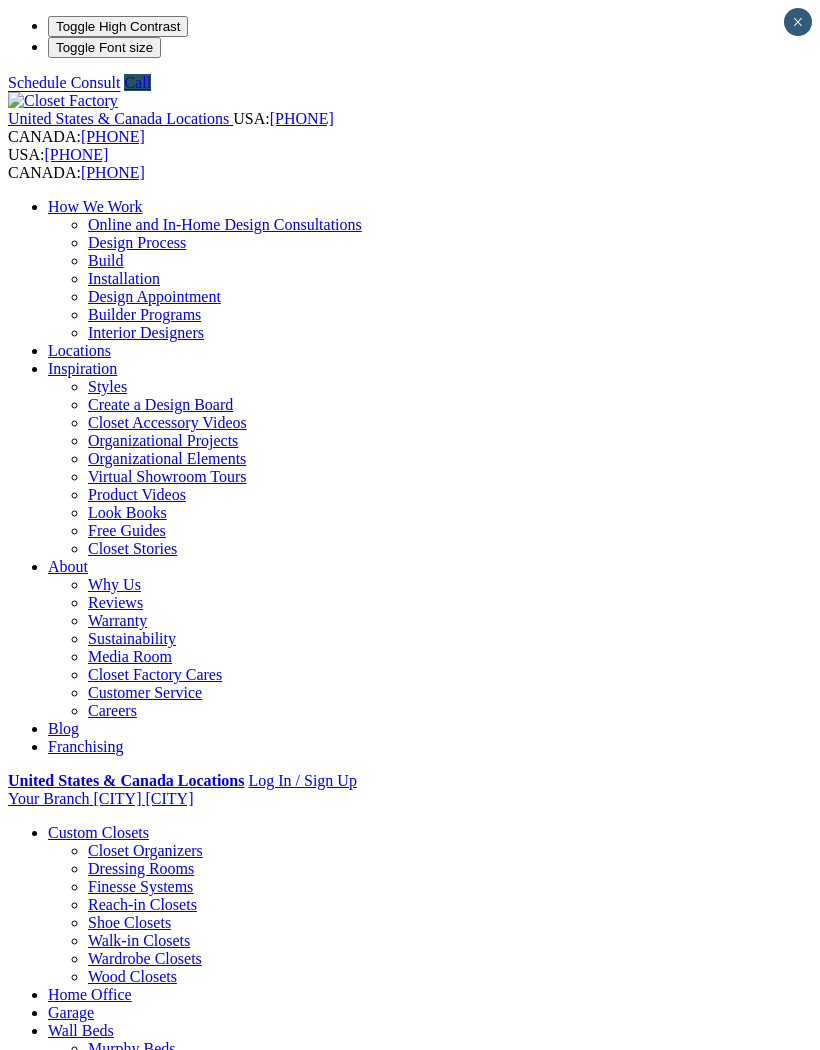 click at bounding box center [0, 0] 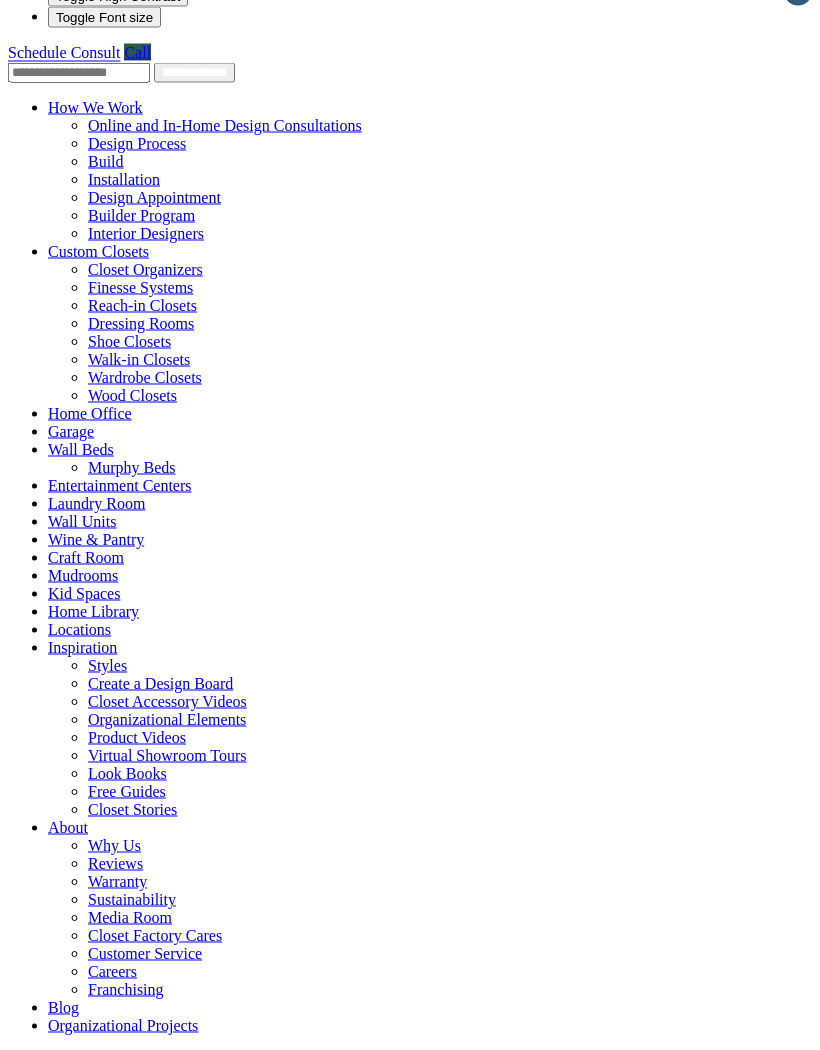 scroll, scrollTop: 20, scrollLeft: 0, axis: vertical 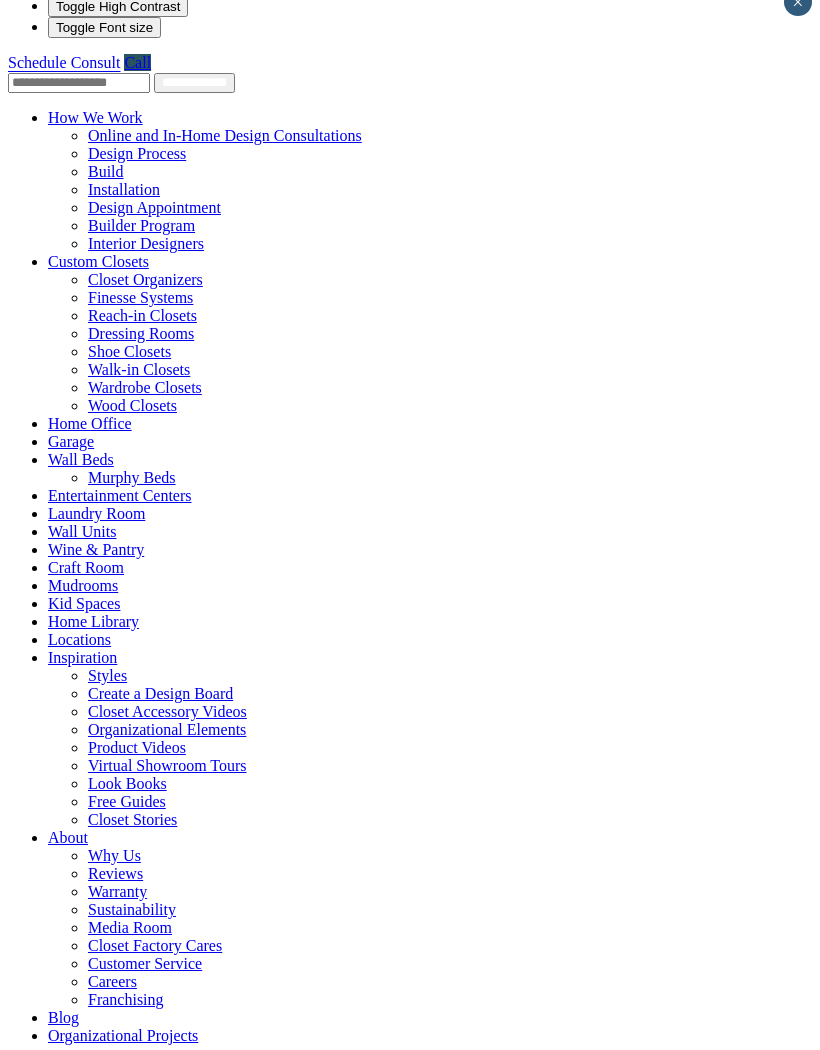 click on "United States & Canada Locations
USA:  (800) 838-7995
CANADA:  (888) 237-5650" at bounding box center [410, 1077] 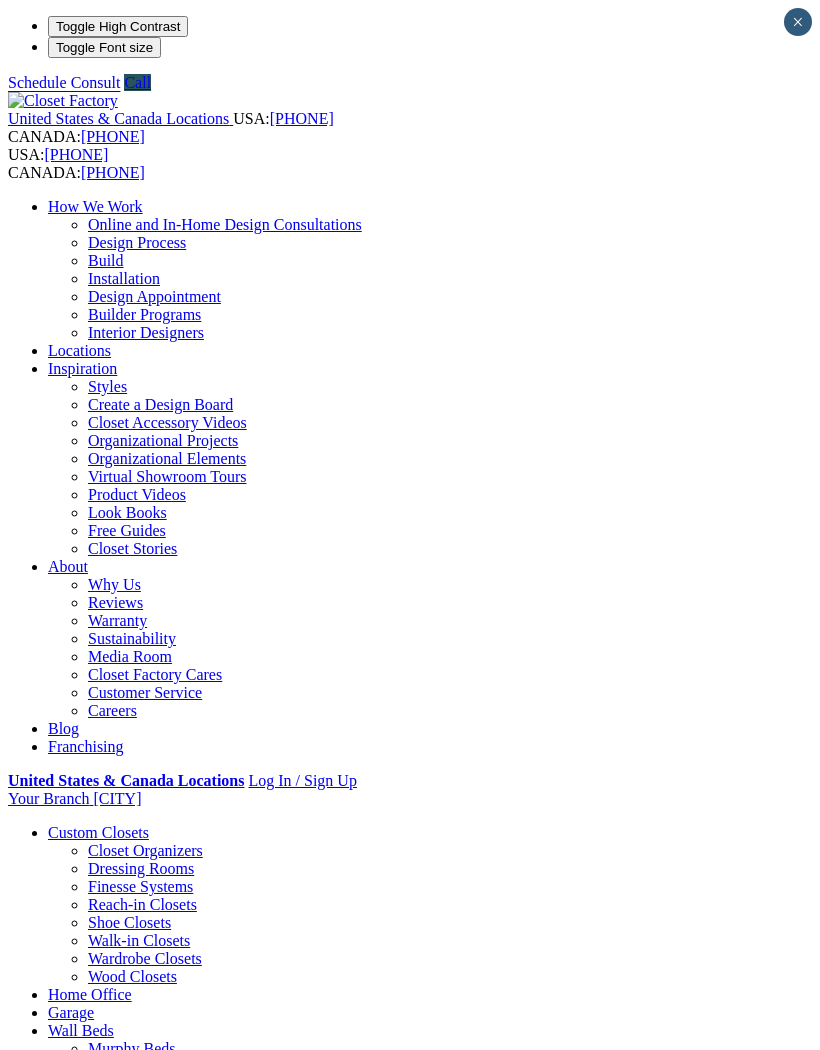 scroll, scrollTop: 0, scrollLeft: 0, axis: both 